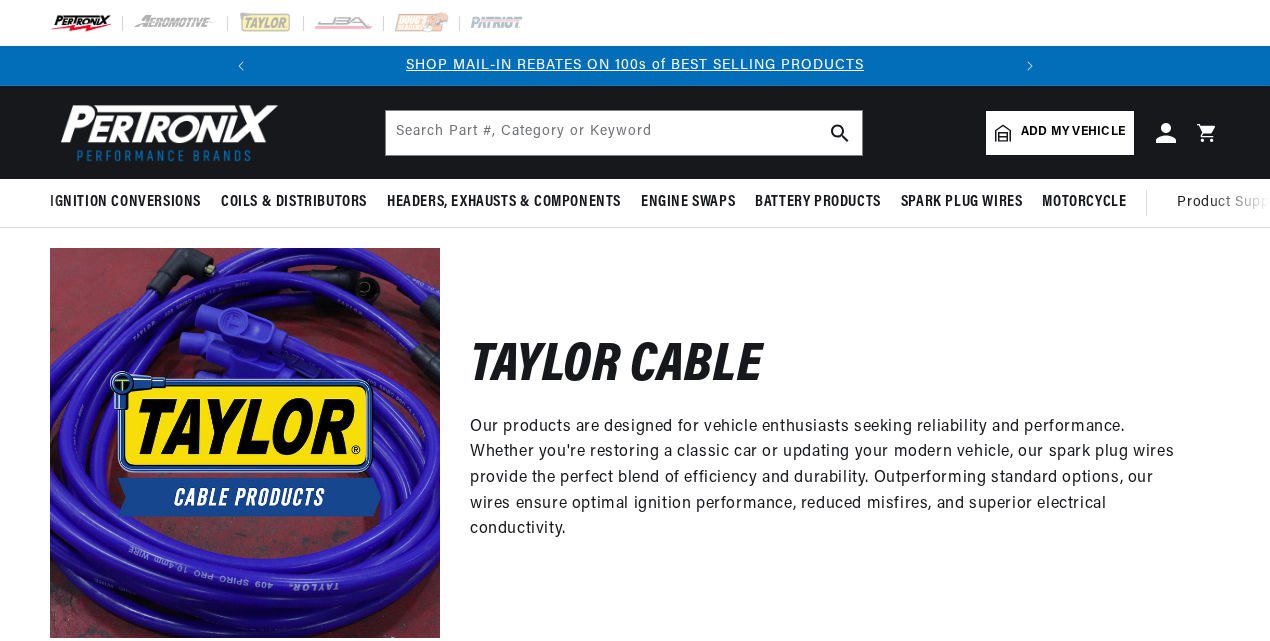 scroll, scrollTop: 0, scrollLeft: 0, axis: both 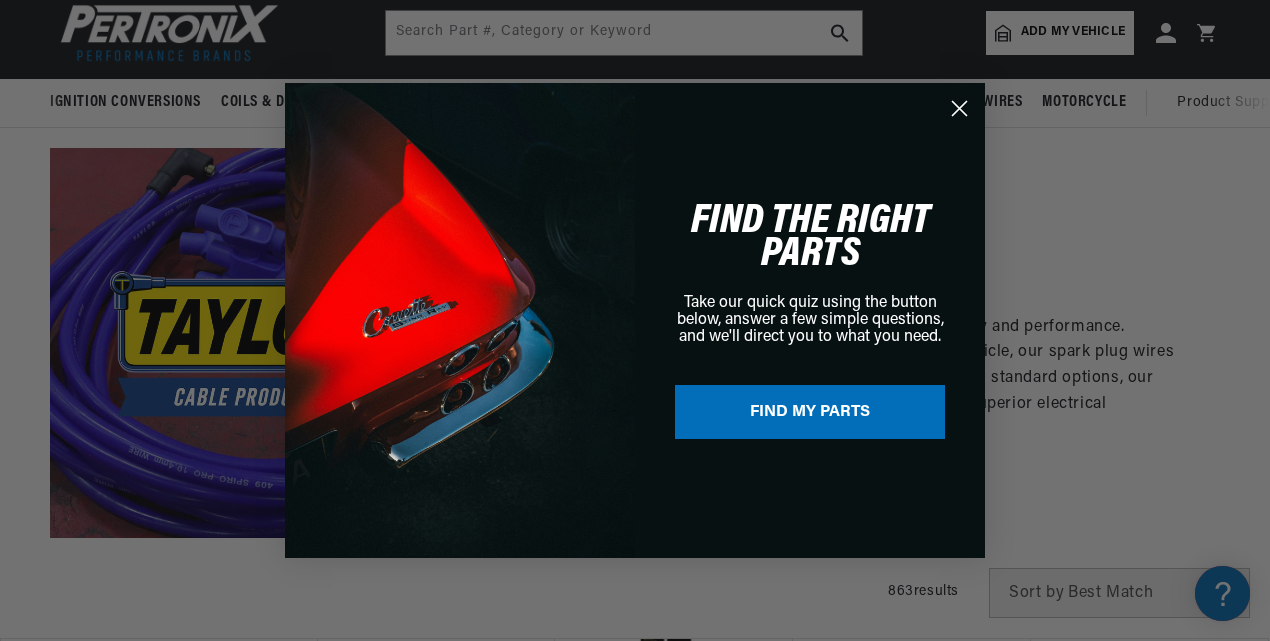 click 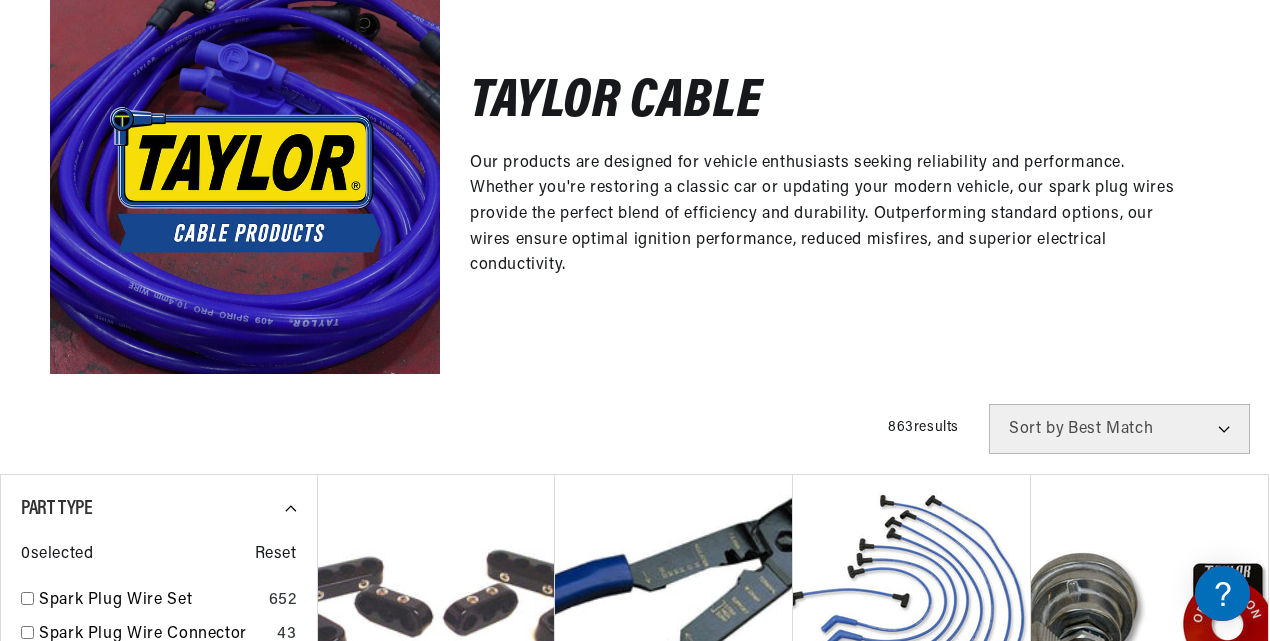 scroll, scrollTop: 600, scrollLeft: 0, axis: vertical 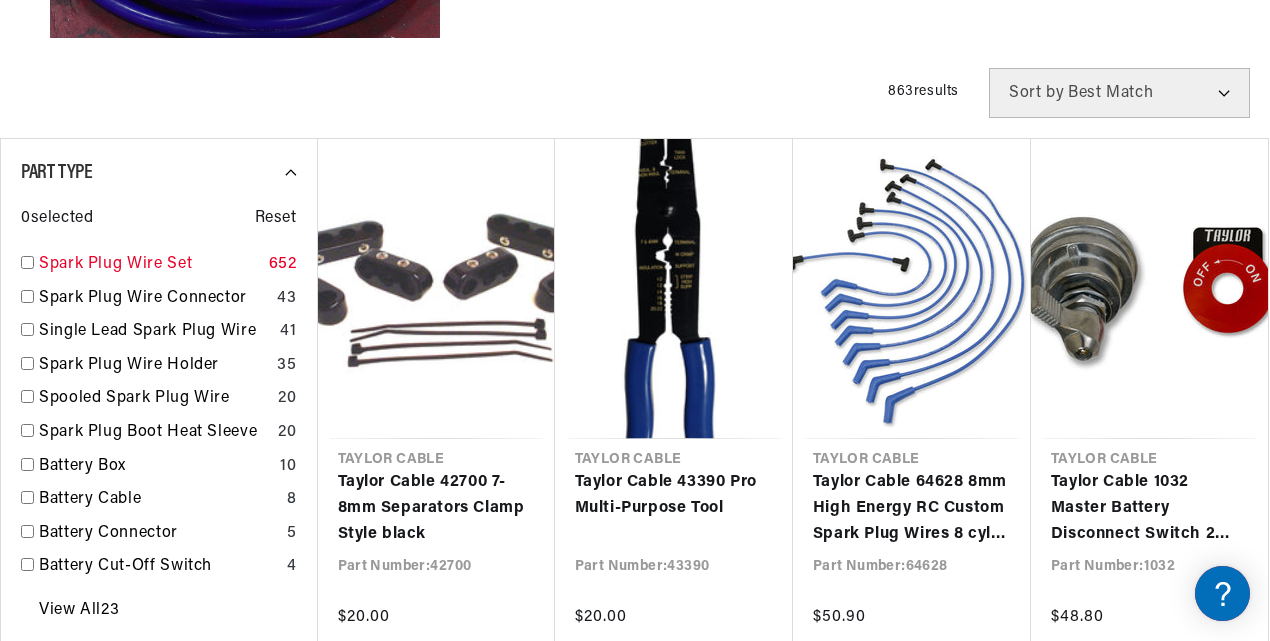 click at bounding box center (27, 262) 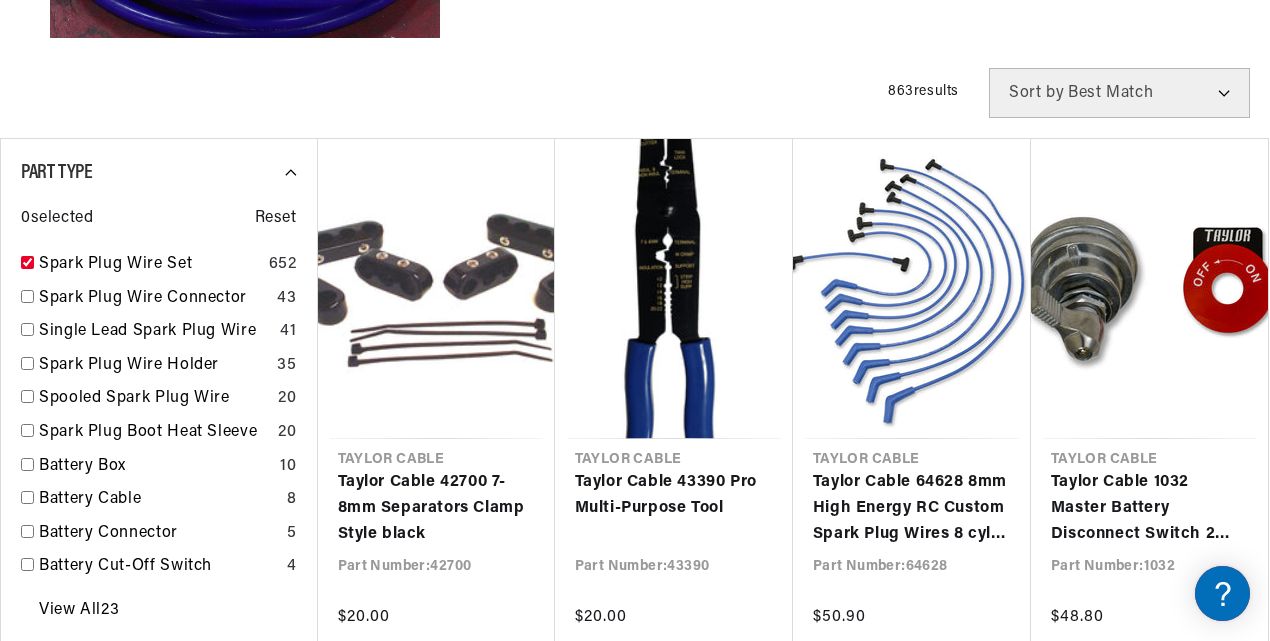 checkbox on "true" 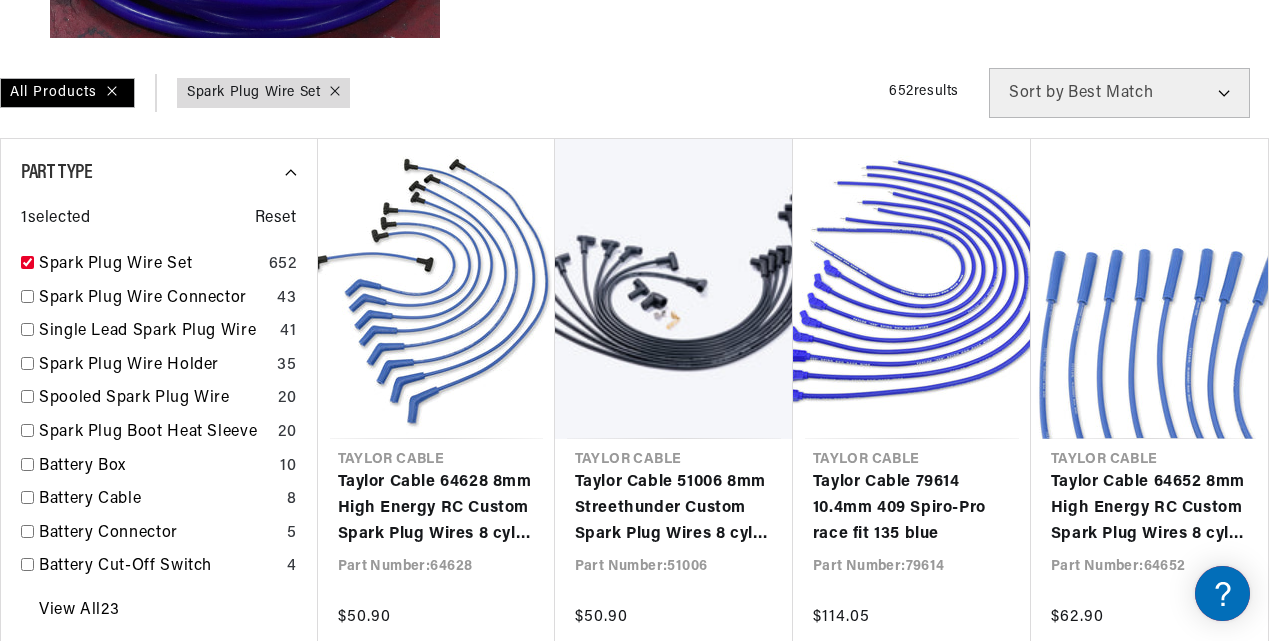 scroll, scrollTop: 0, scrollLeft: 0, axis: both 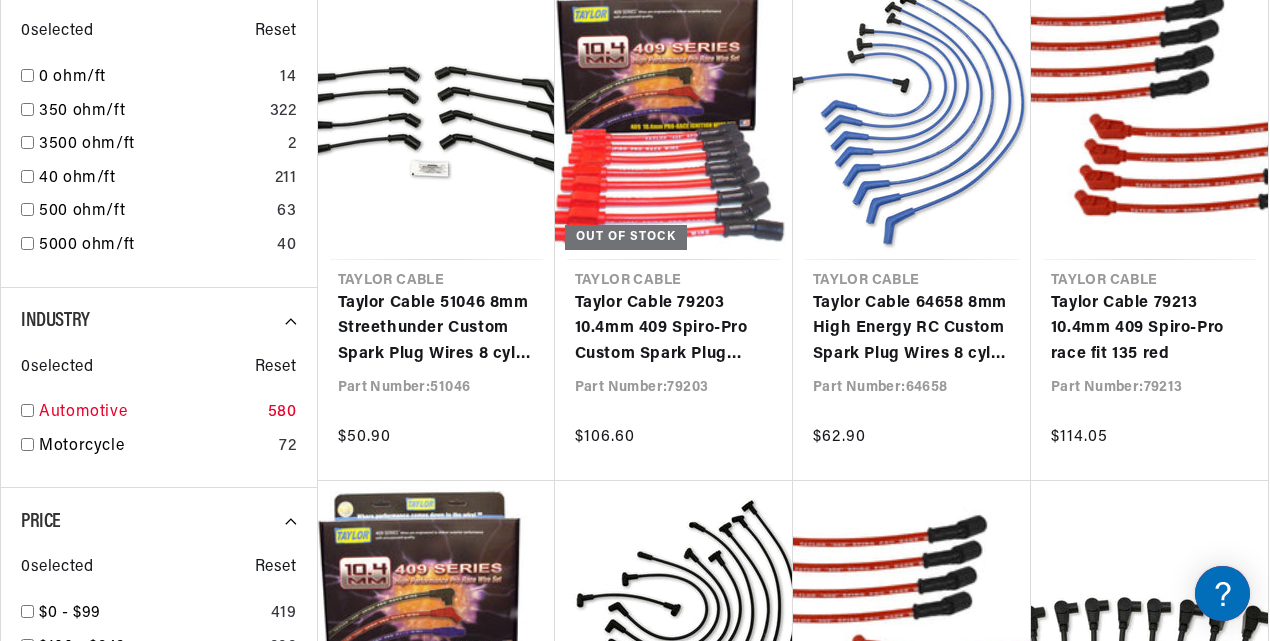 click at bounding box center (27, 410) 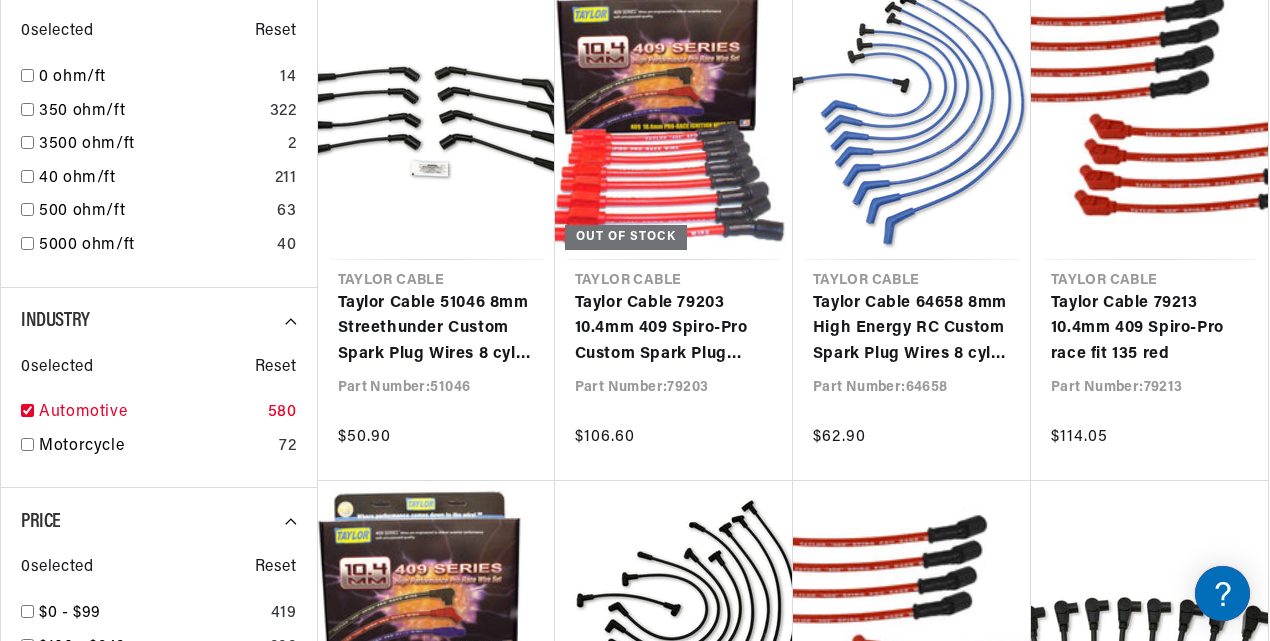 checkbox on "true" 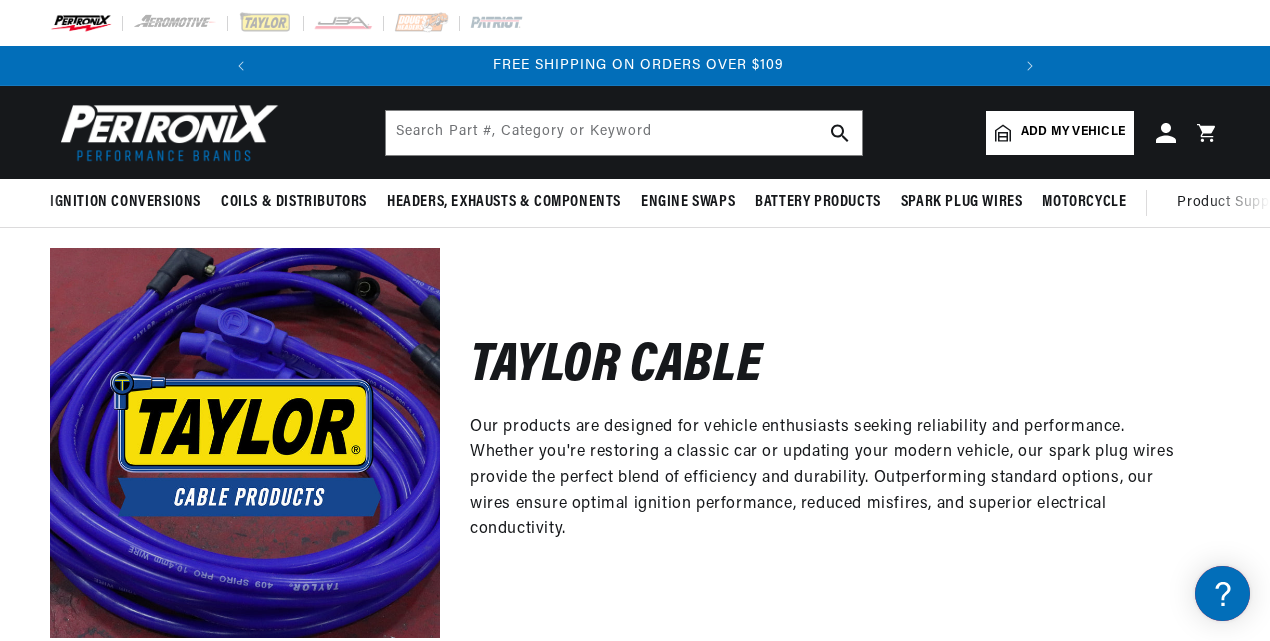 scroll, scrollTop: 73, scrollLeft: 0, axis: vertical 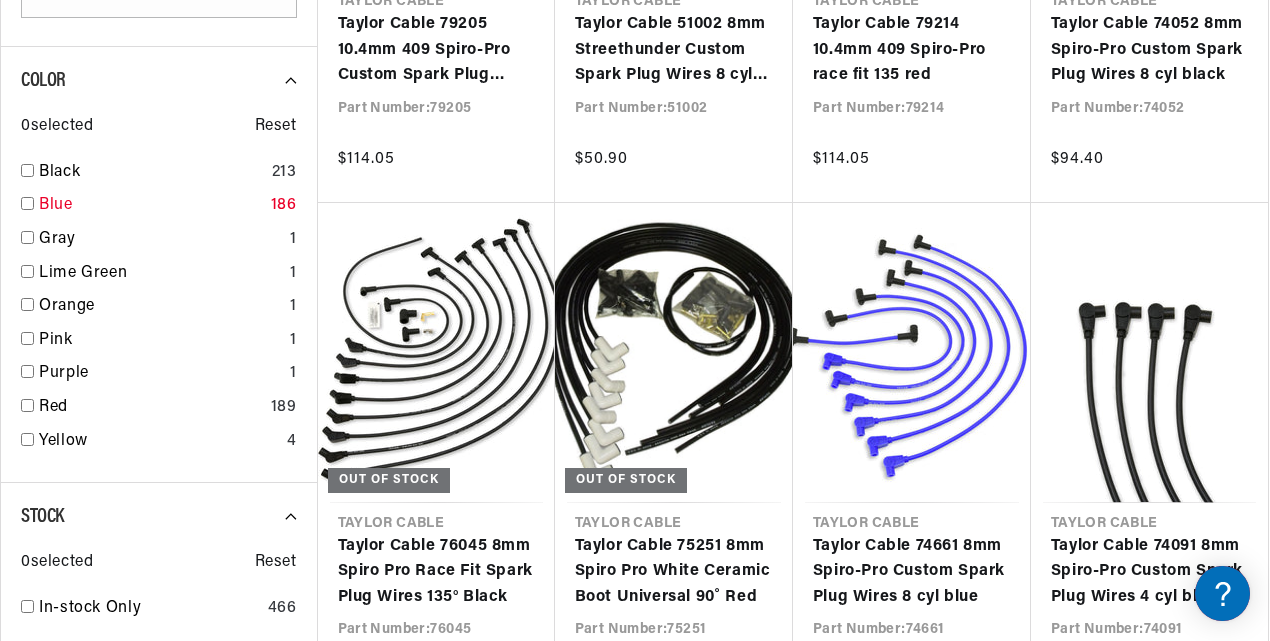 click at bounding box center (27, 203) 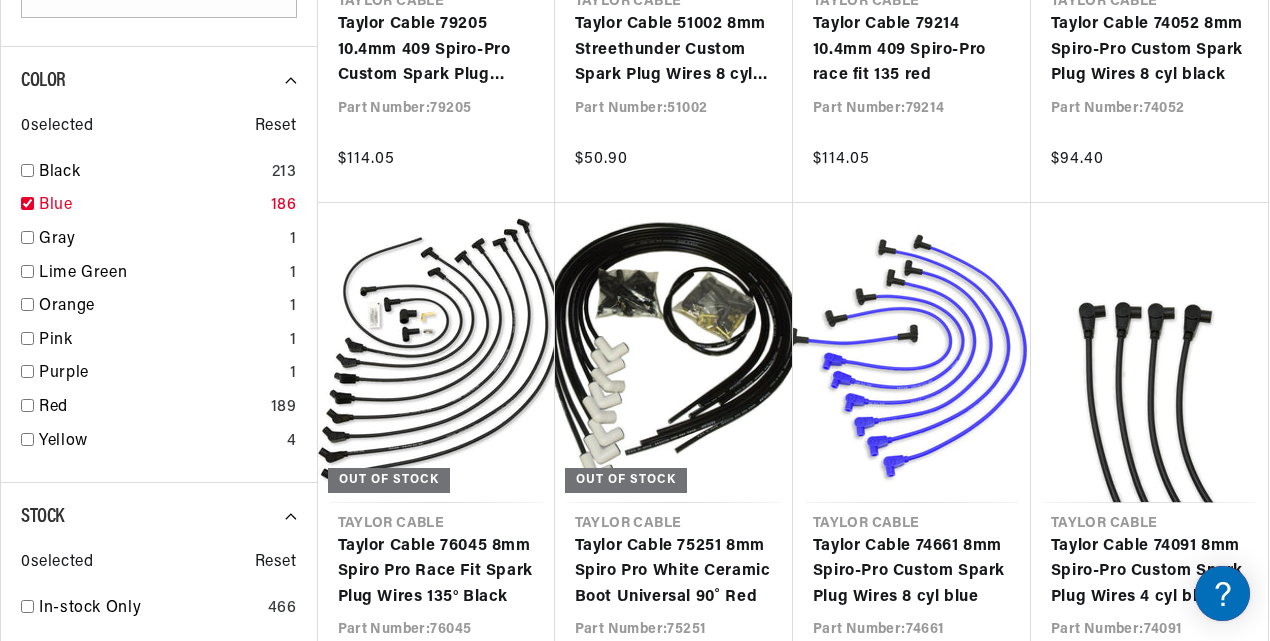 checkbox on "true" 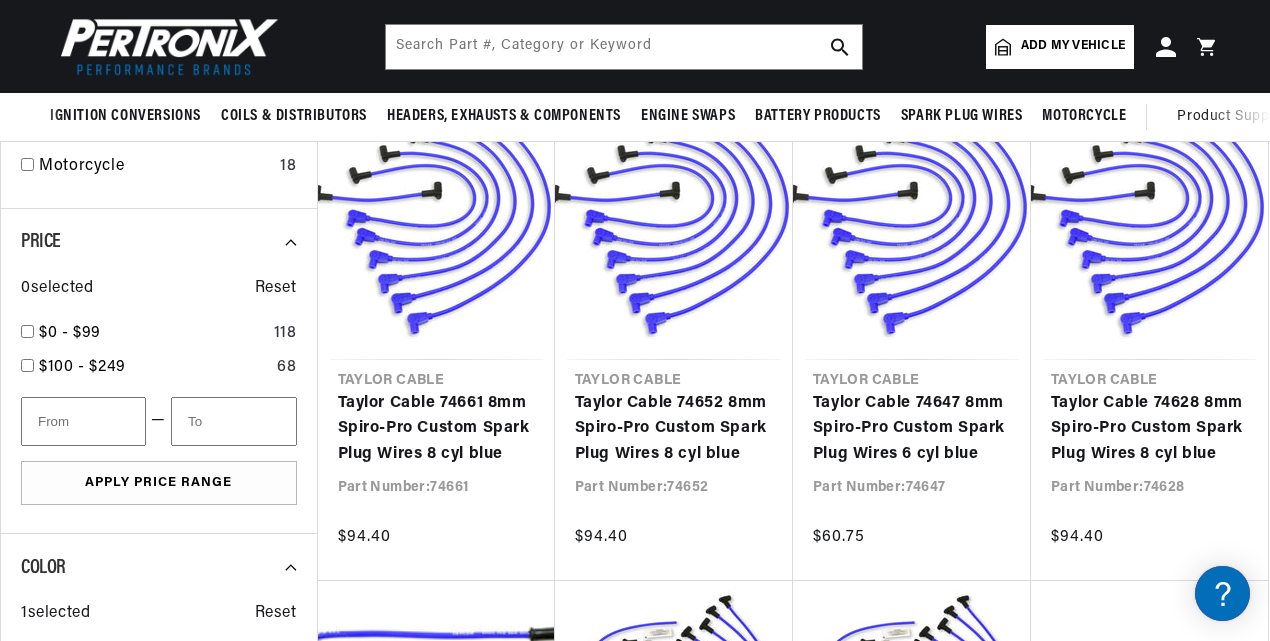 scroll, scrollTop: 1100, scrollLeft: 0, axis: vertical 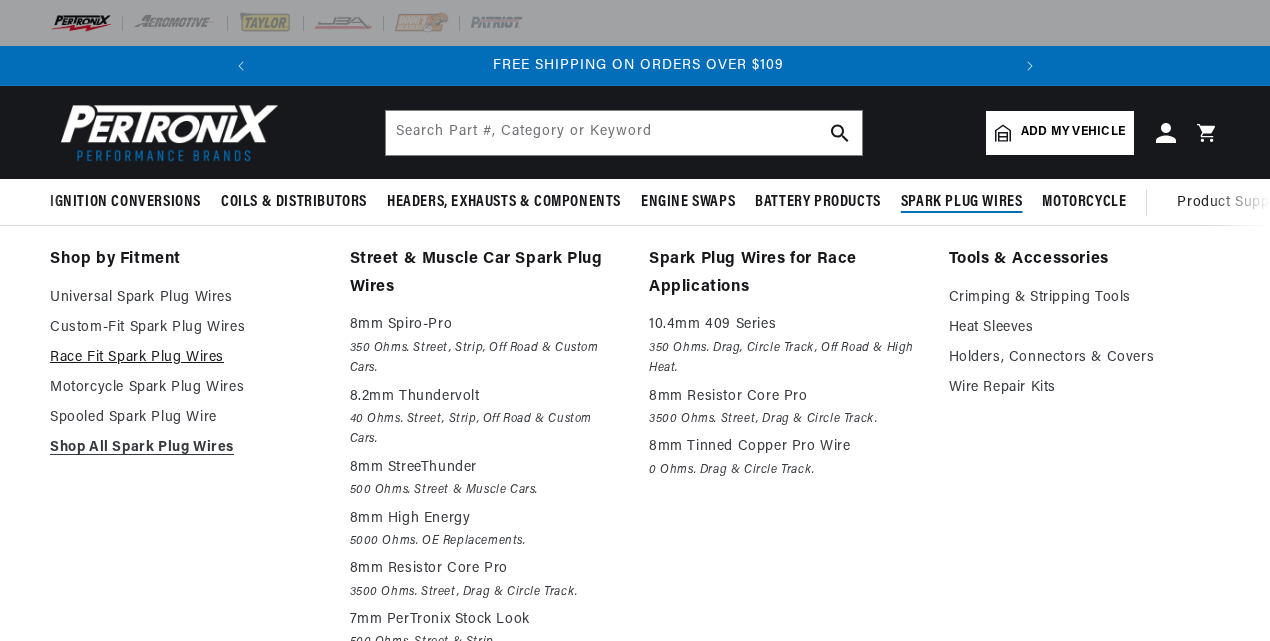 click on "Race Fit Spark Plug Wires" at bounding box center (186, 358) 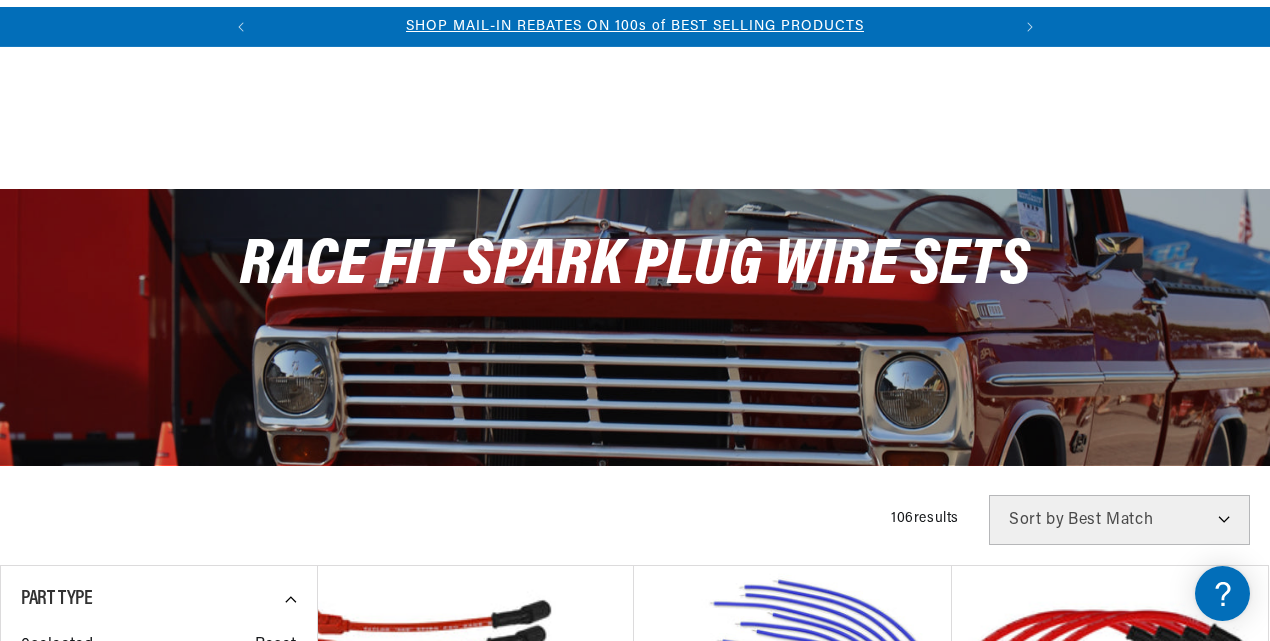 scroll, scrollTop: 400, scrollLeft: 0, axis: vertical 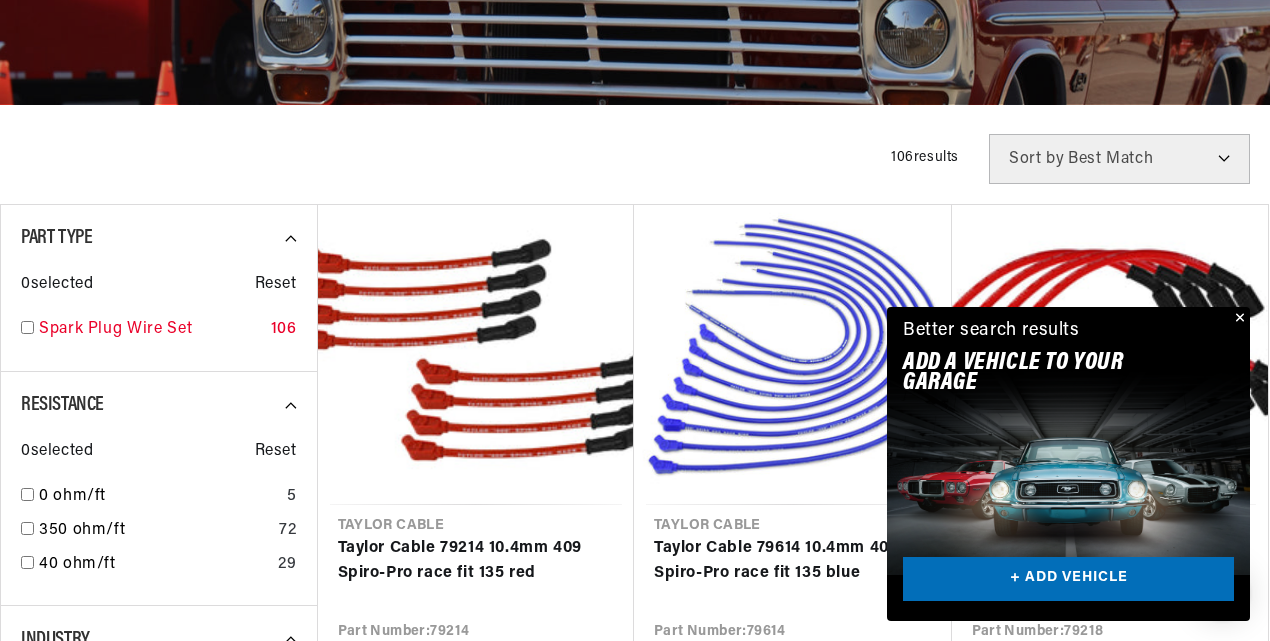 click at bounding box center [27, 327] 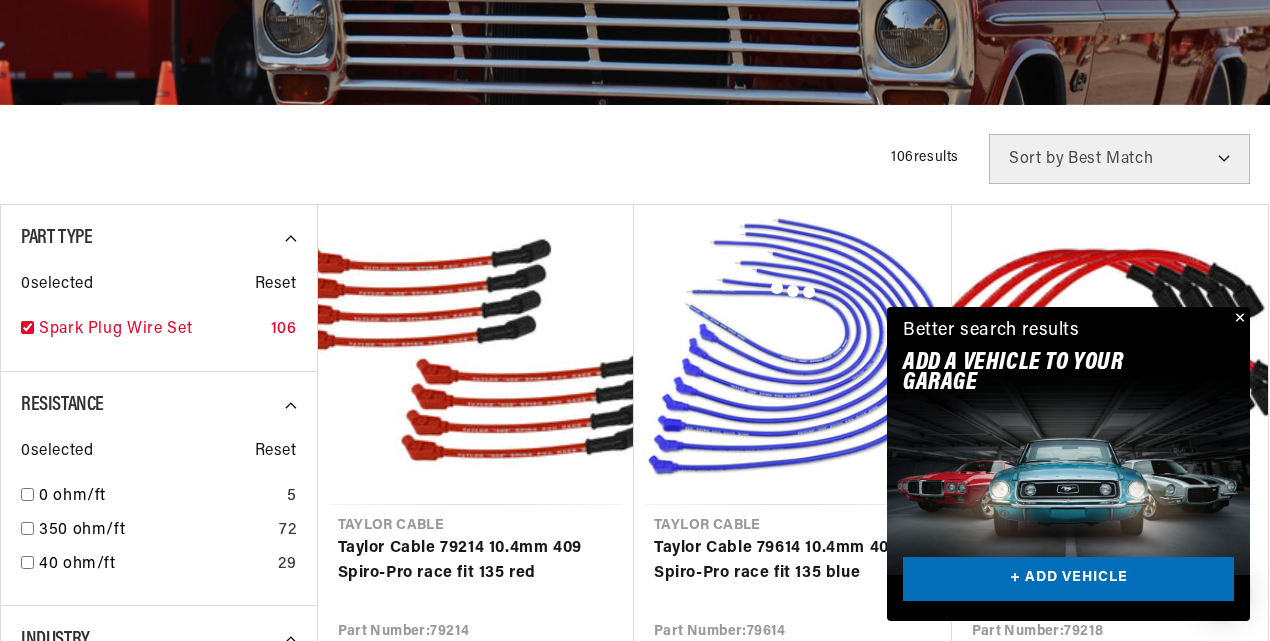 checkbox on "true" 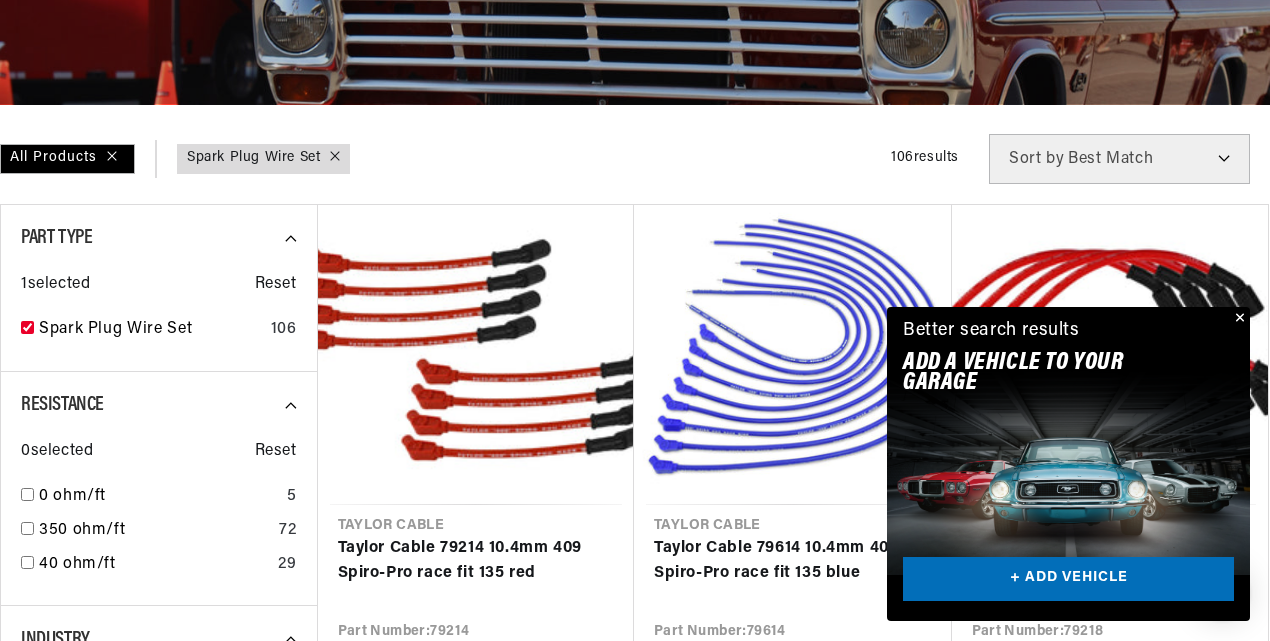 scroll, scrollTop: 0, scrollLeft: 746, axis: horizontal 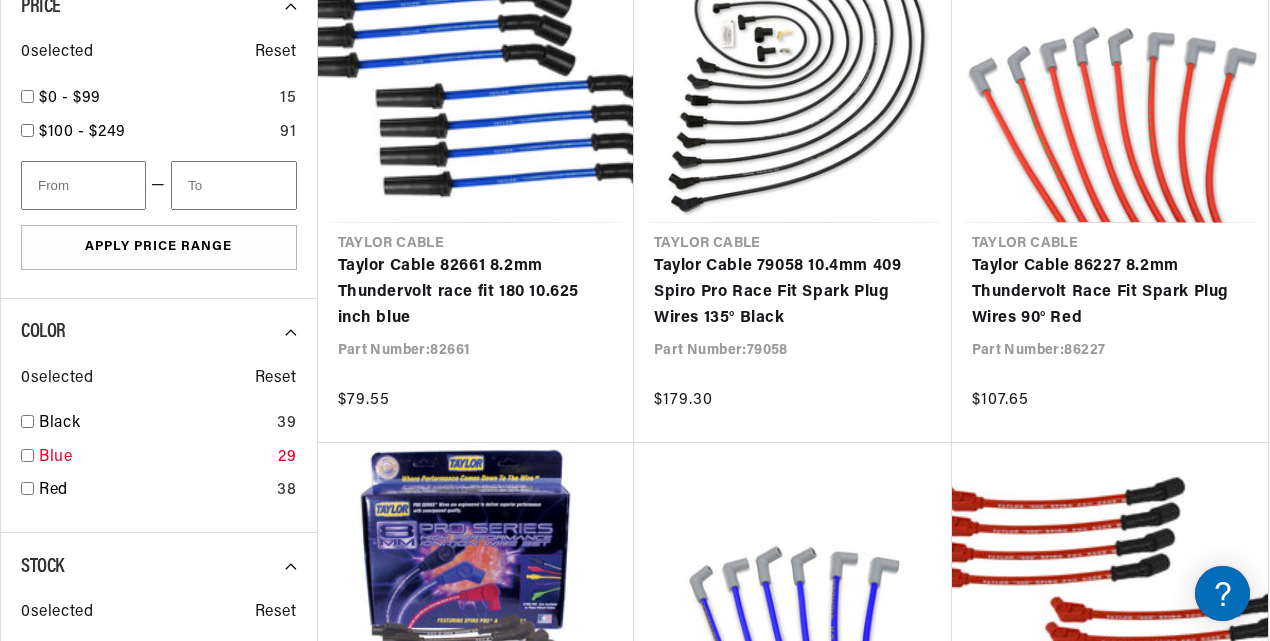 click at bounding box center [27, 455] 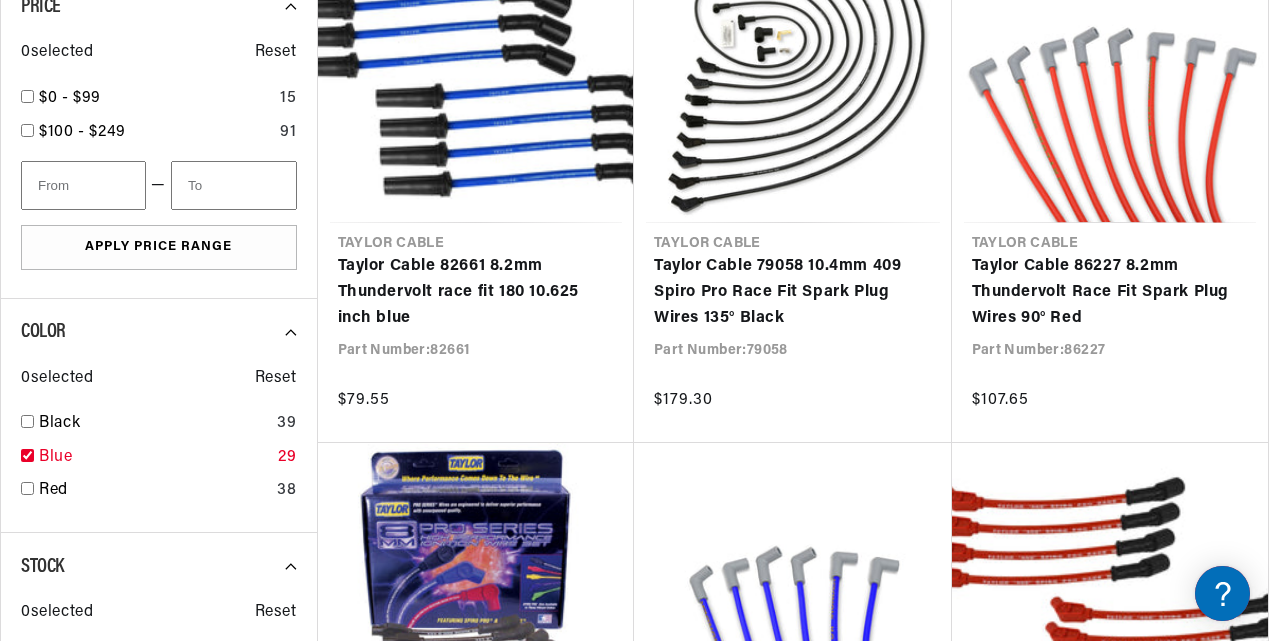 scroll, scrollTop: 0, scrollLeft: 0, axis: both 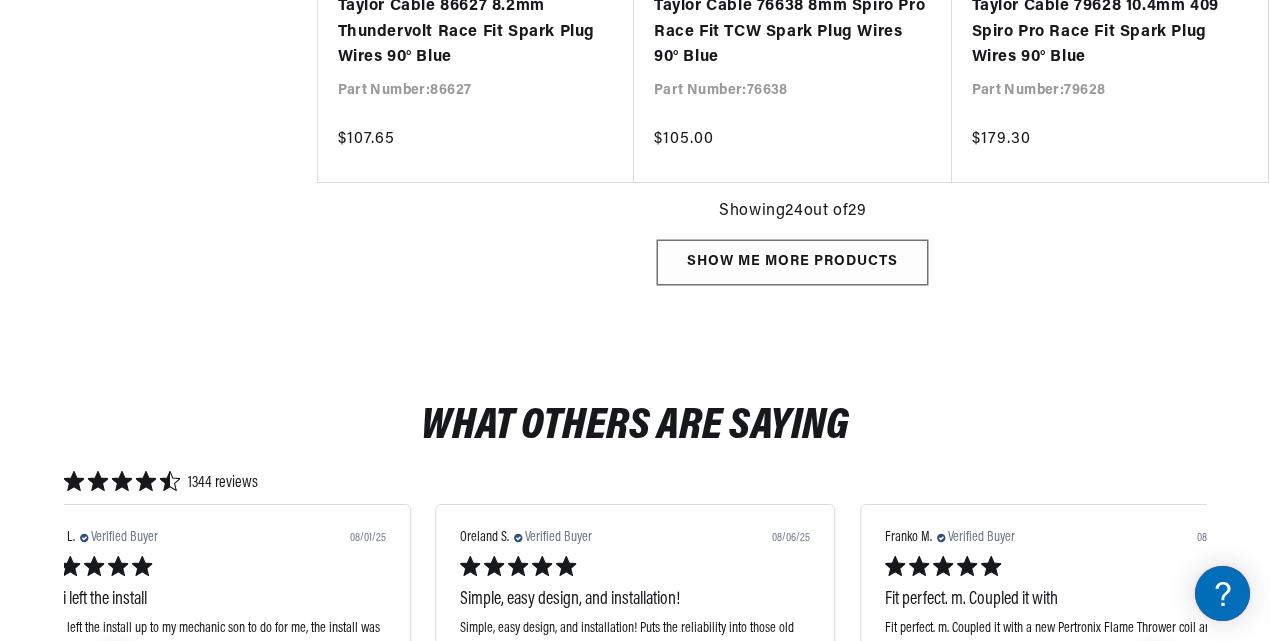 click on "Show me more products" at bounding box center (792, 262) 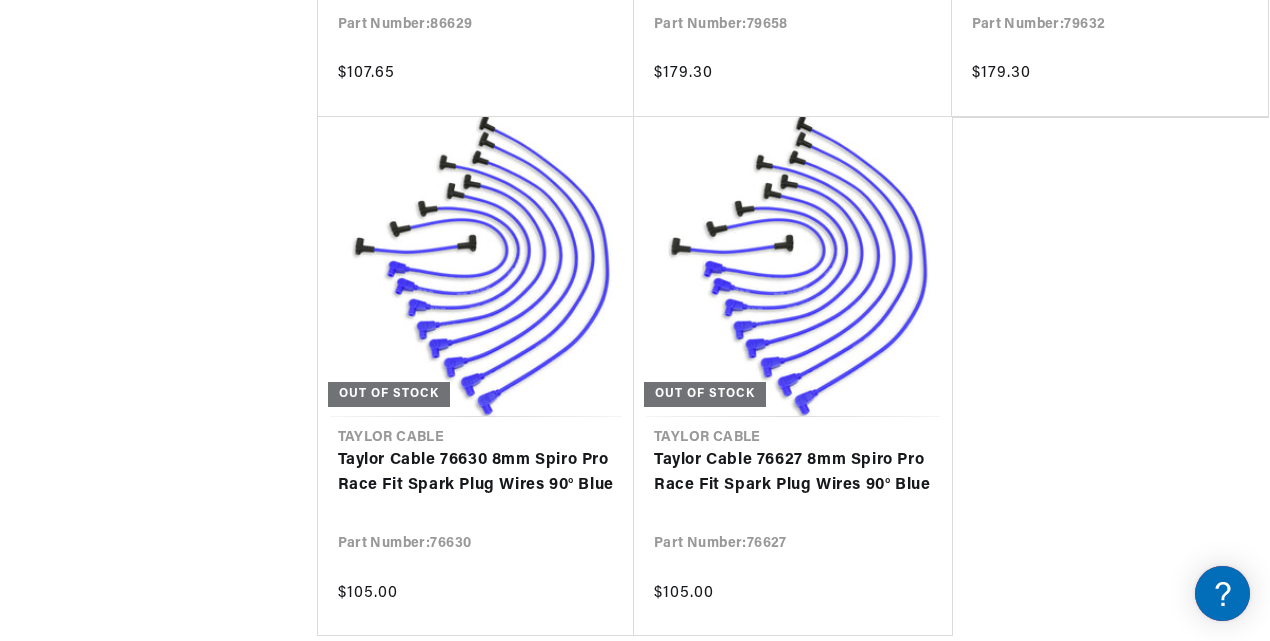 scroll, scrollTop: 3500, scrollLeft: 0, axis: vertical 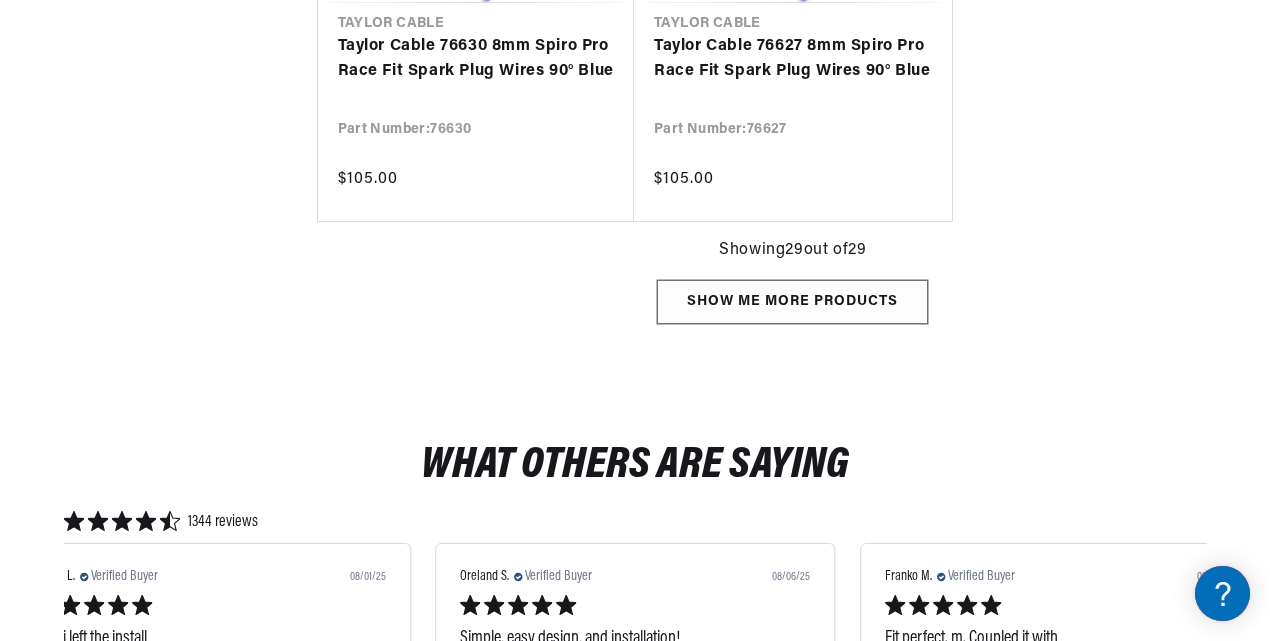 click on "Show me more products" at bounding box center [792, 302] 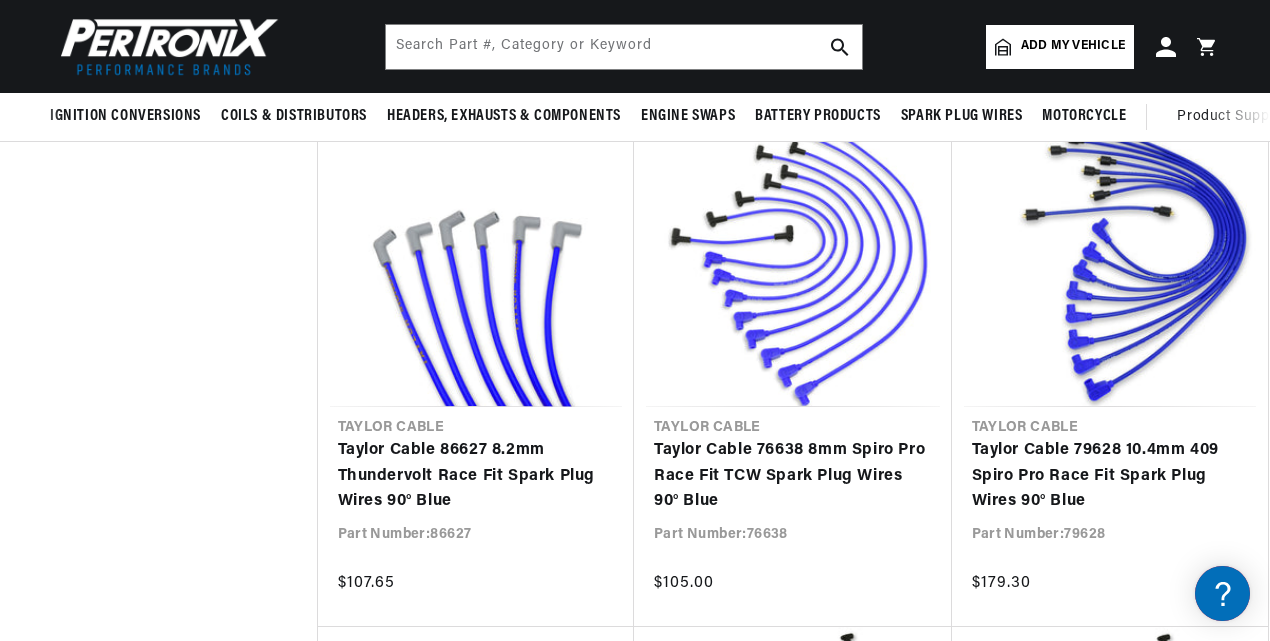 scroll, scrollTop: 2000, scrollLeft: 0, axis: vertical 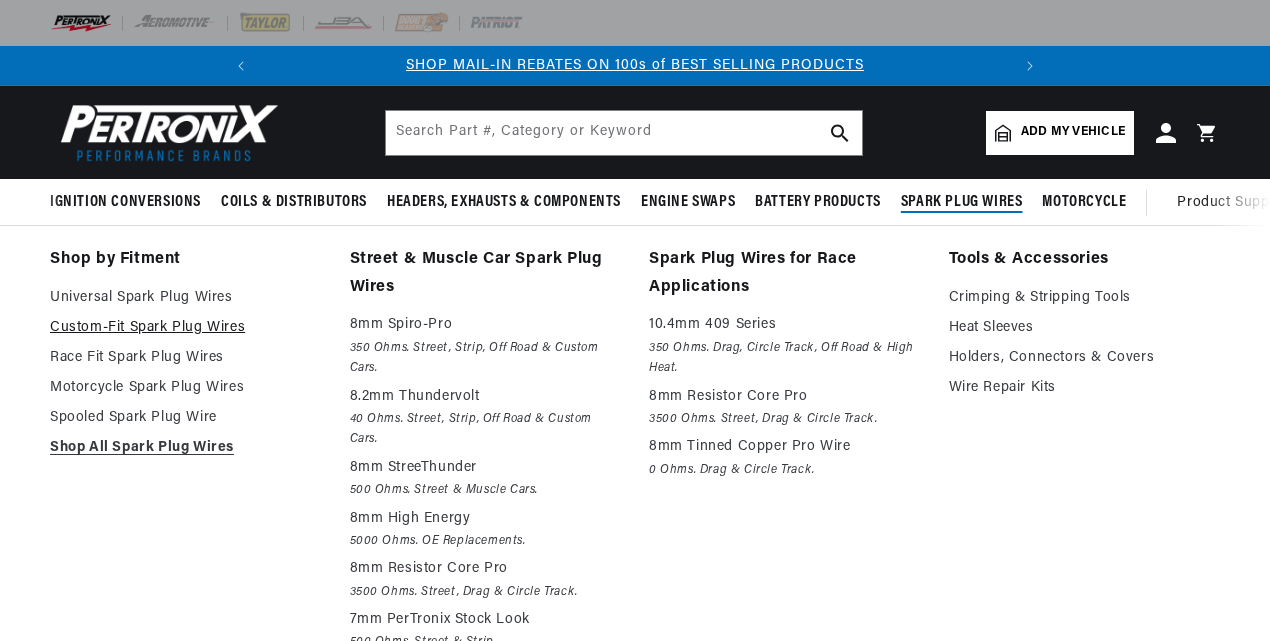 click on "Custom-Fit Spark Plug Wires" at bounding box center [186, 328] 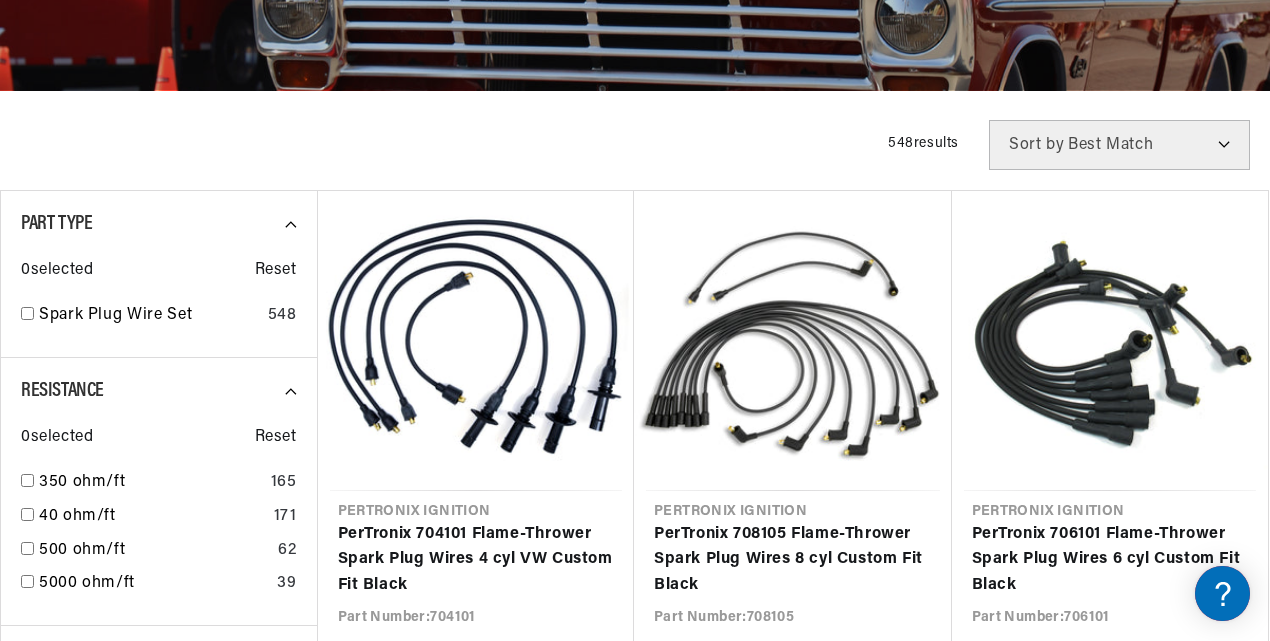 scroll, scrollTop: 0, scrollLeft: 0, axis: both 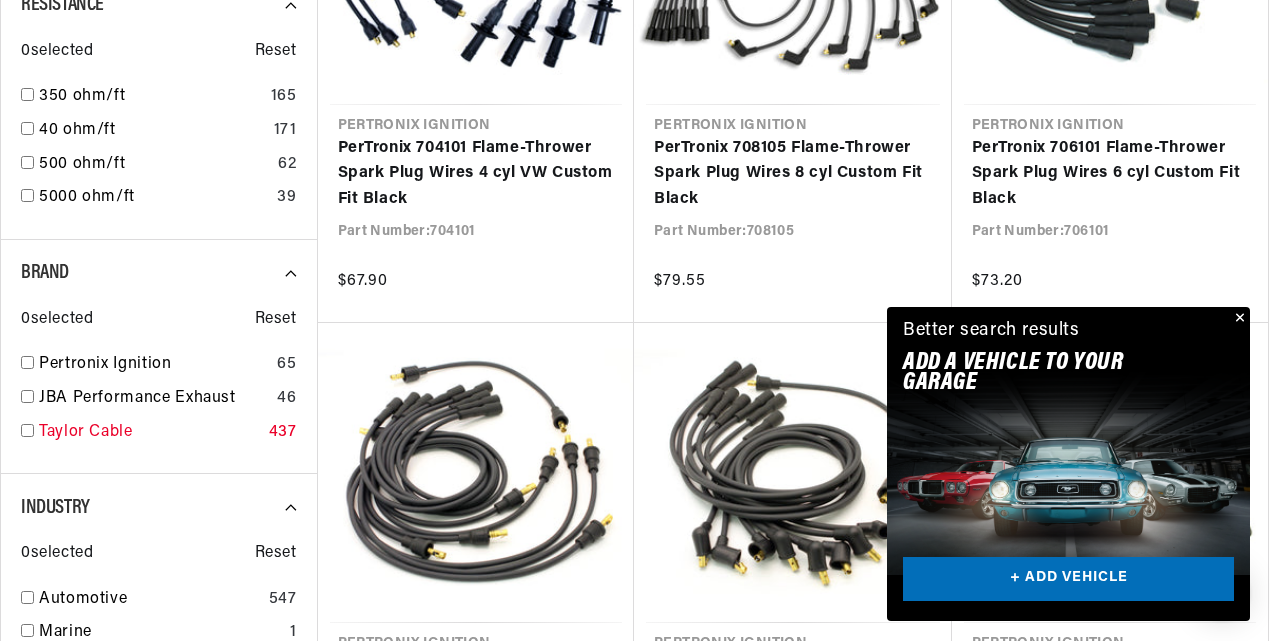 click at bounding box center [27, 430] 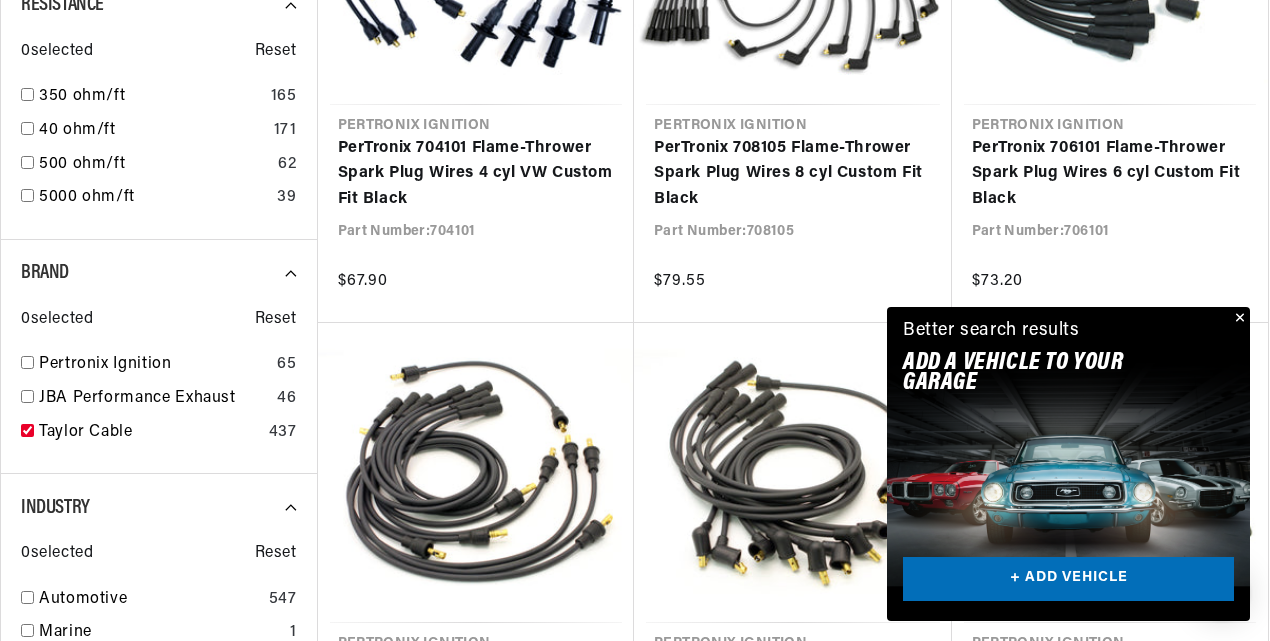 checkbox on "true" 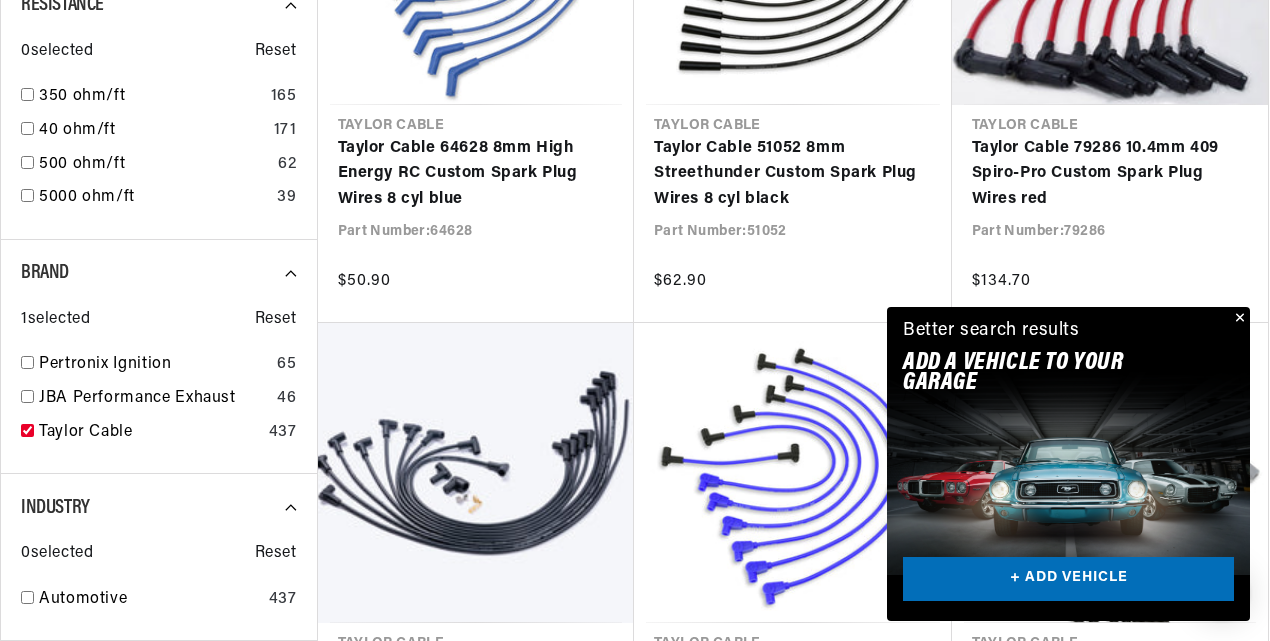 click at bounding box center [1238, 319] 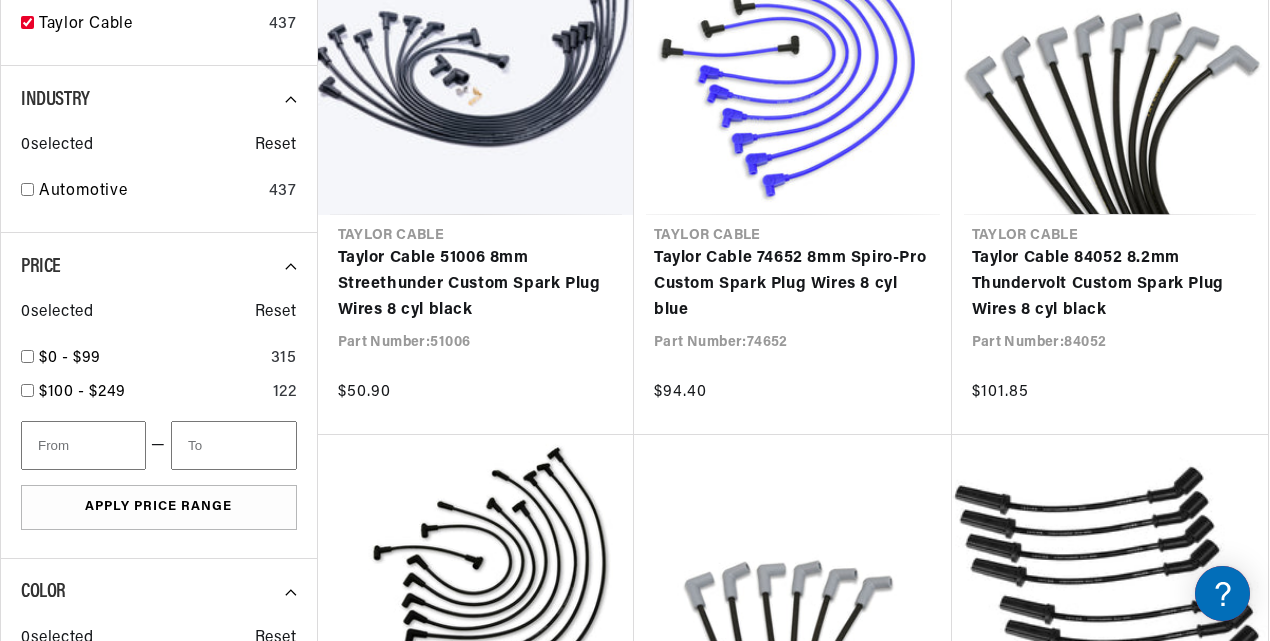 scroll, scrollTop: 1330, scrollLeft: 0, axis: vertical 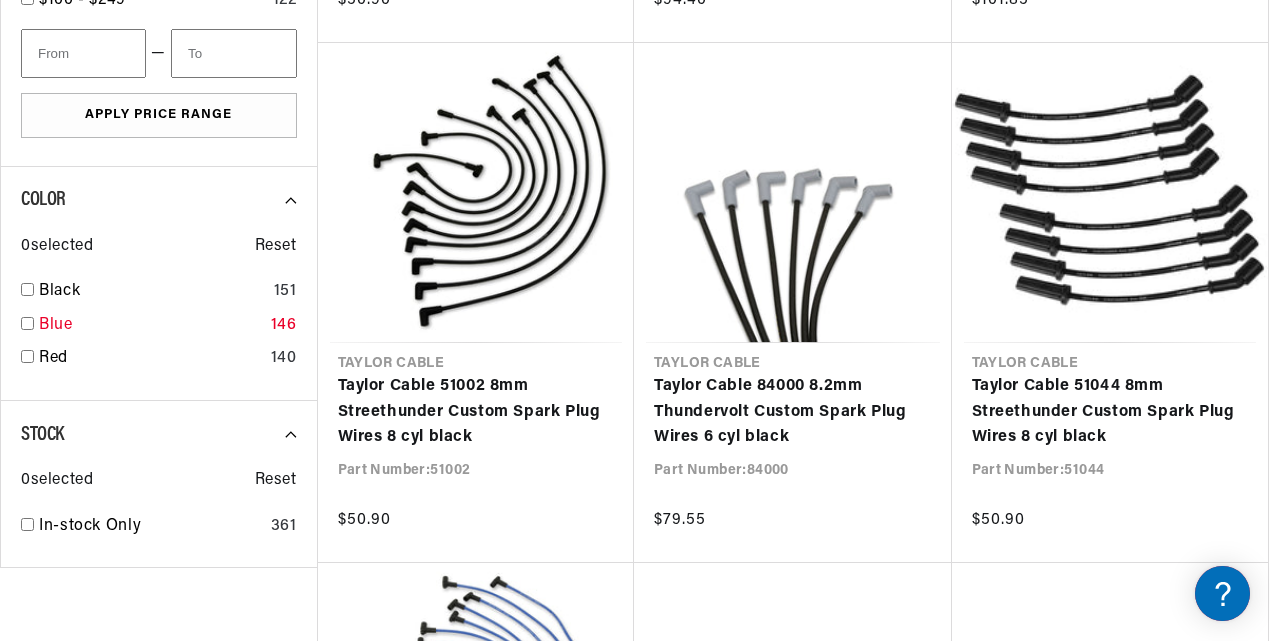 click at bounding box center (27, 323) 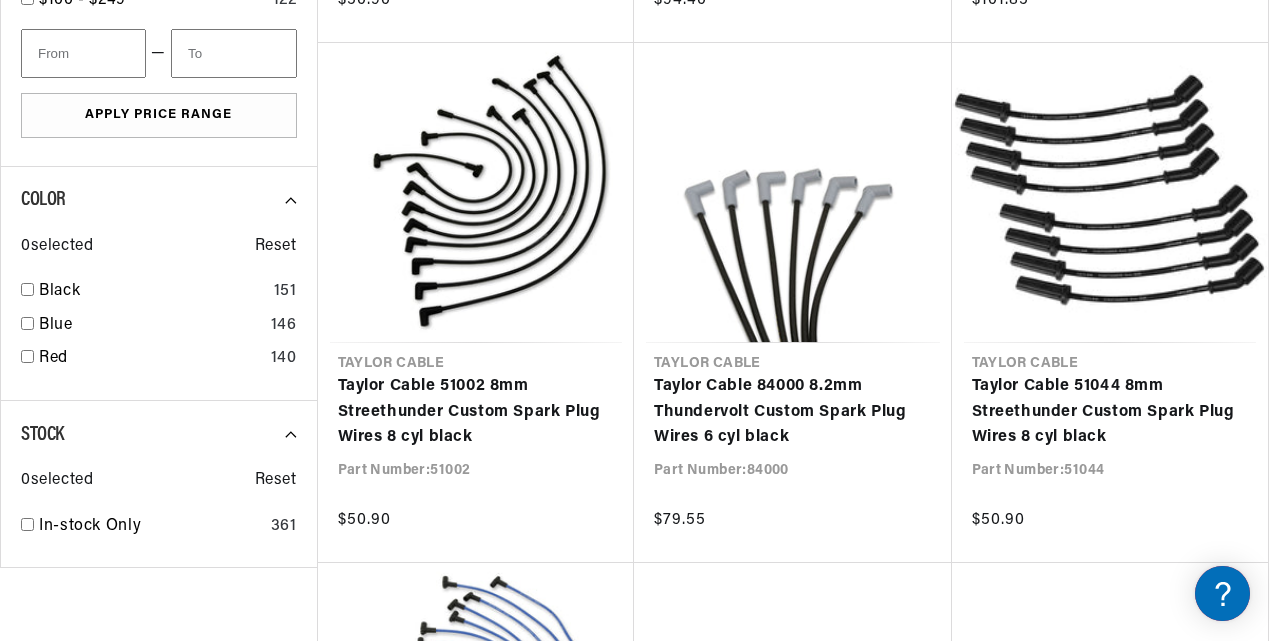 scroll, scrollTop: 0, scrollLeft: 746, axis: horizontal 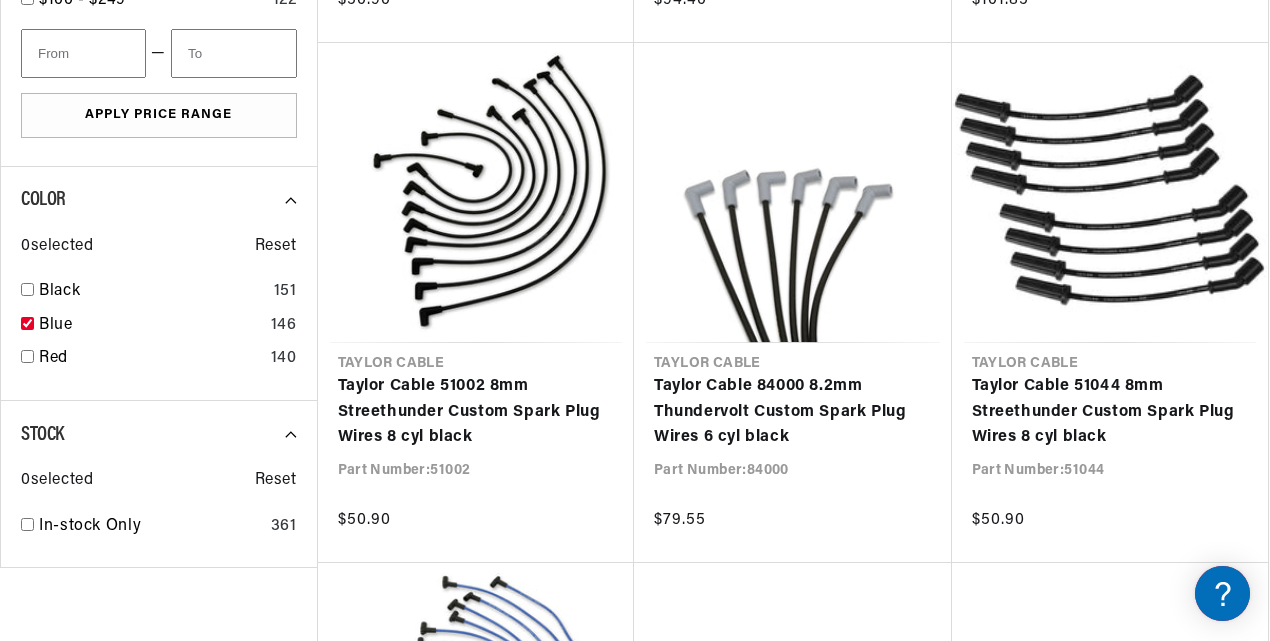 checkbox on "true" 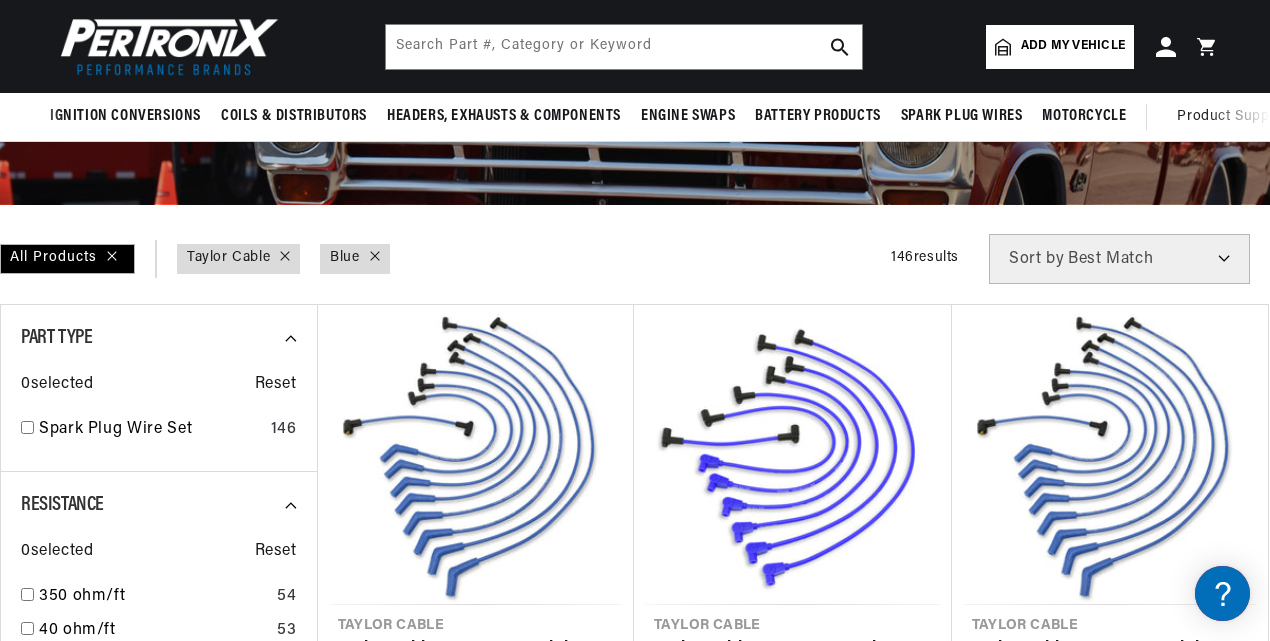 scroll, scrollTop: 0, scrollLeft: 0, axis: both 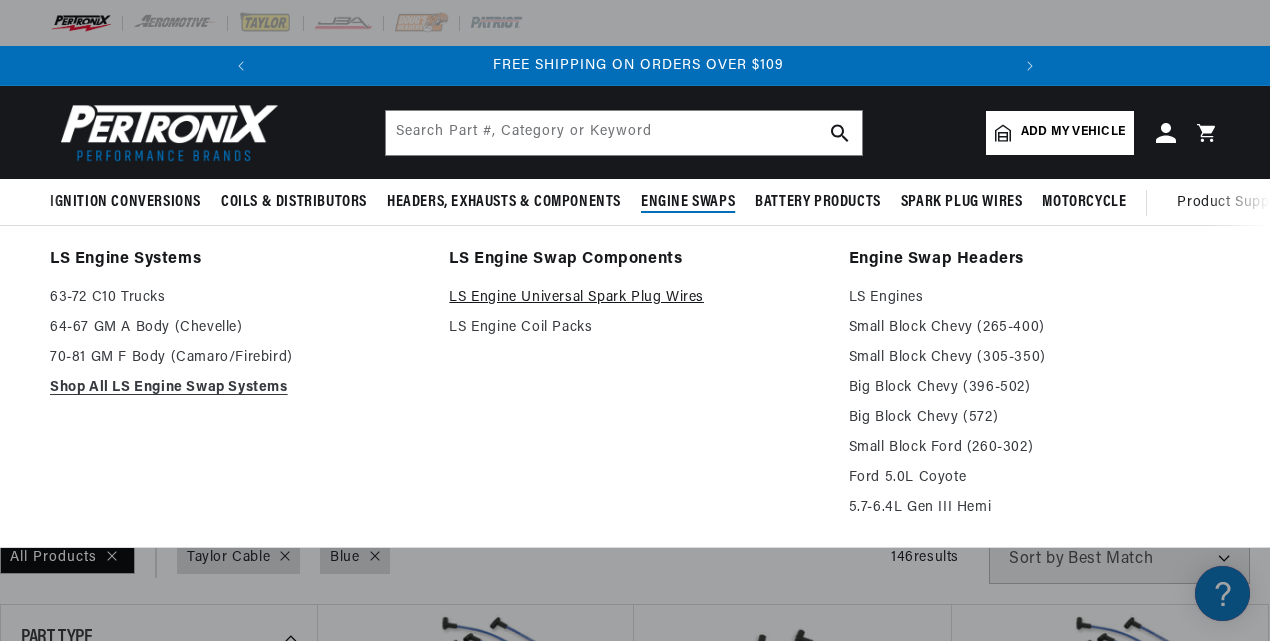 click on "LS Engine Universal Spark Plug Wires" at bounding box center (634, 298) 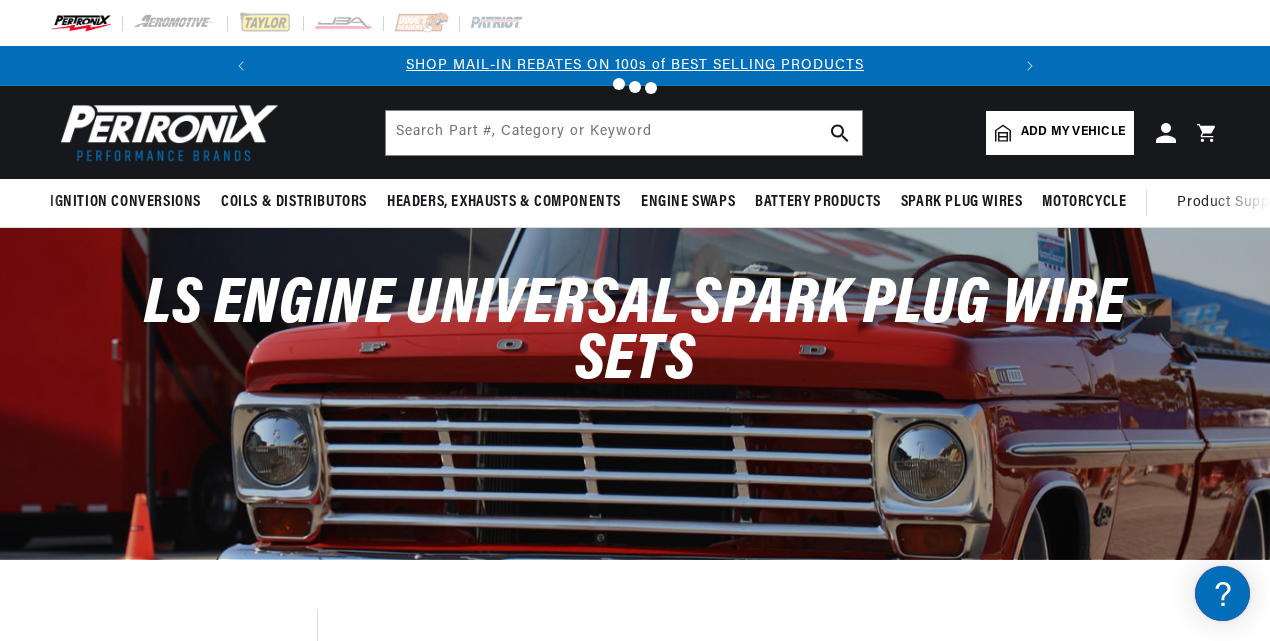 scroll, scrollTop: 126, scrollLeft: 0, axis: vertical 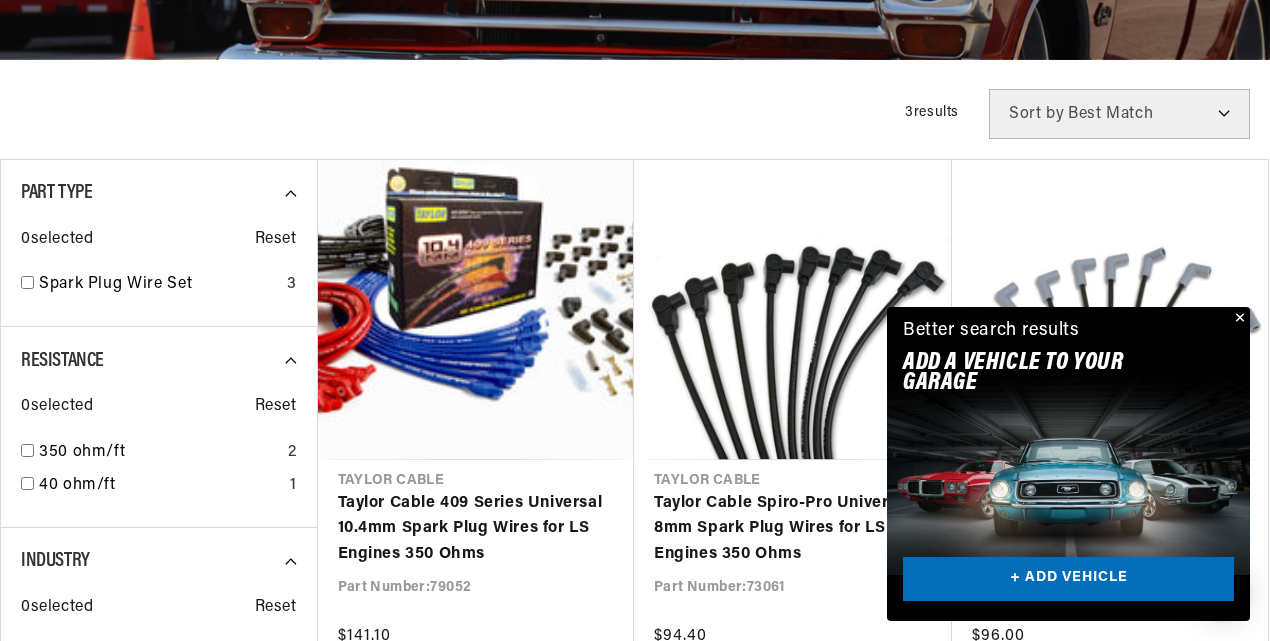 click at bounding box center [1238, 319] 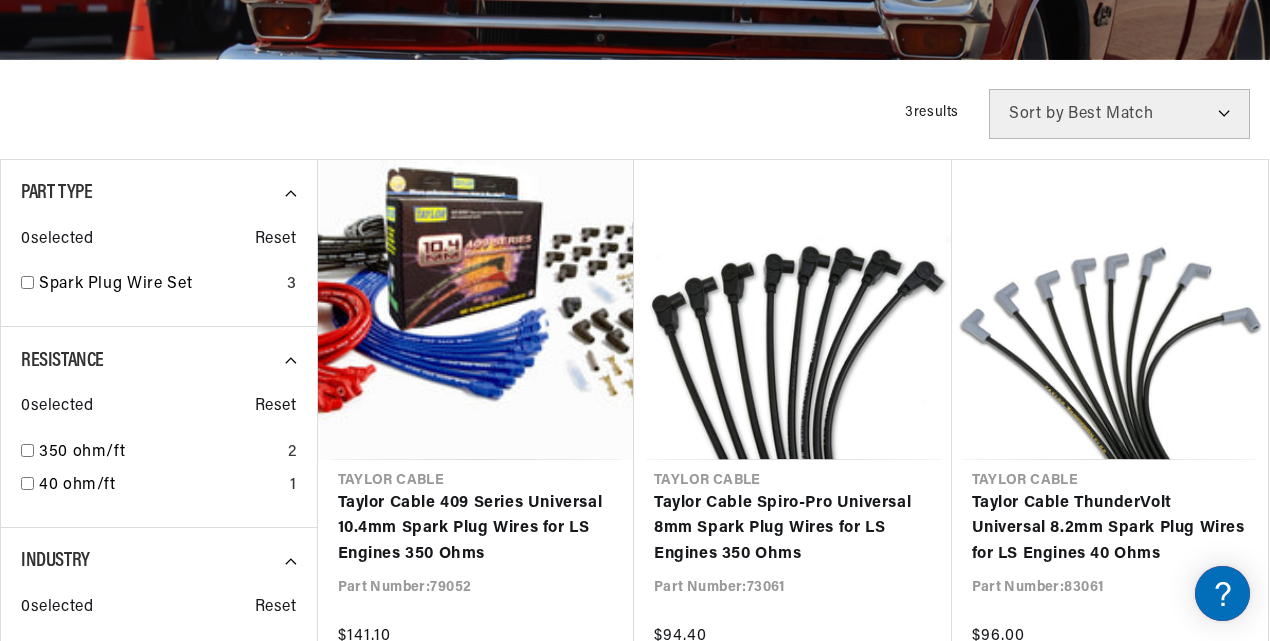 scroll, scrollTop: 0, scrollLeft: 746, axis: horizontal 